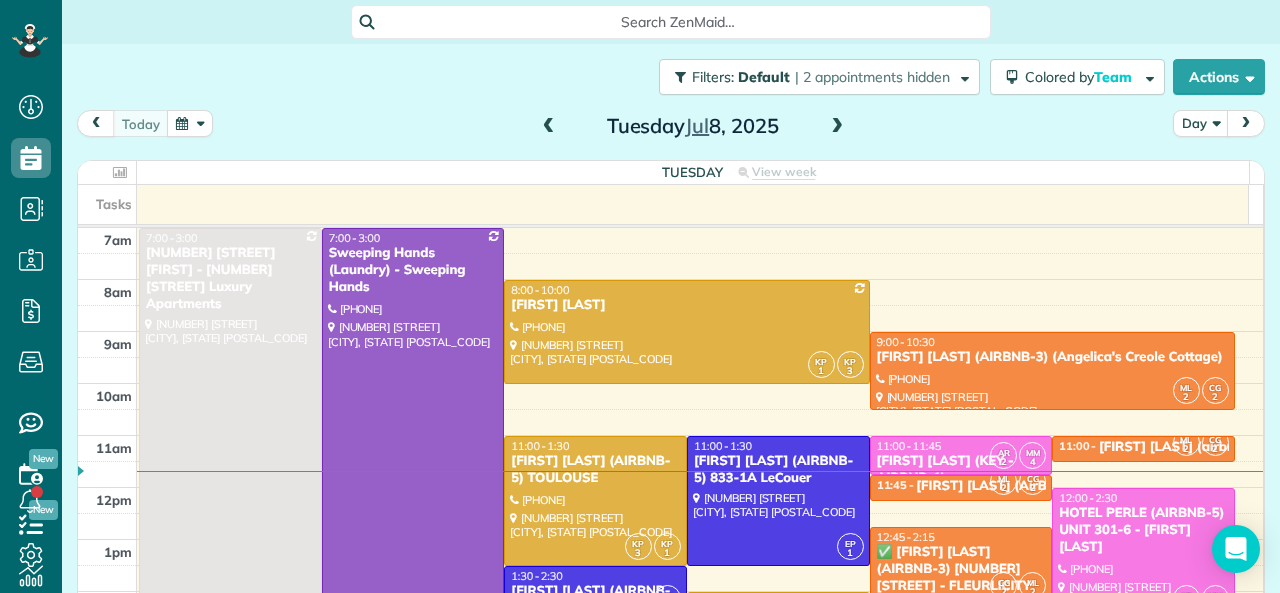 scroll, scrollTop: 0, scrollLeft: 0, axis: both 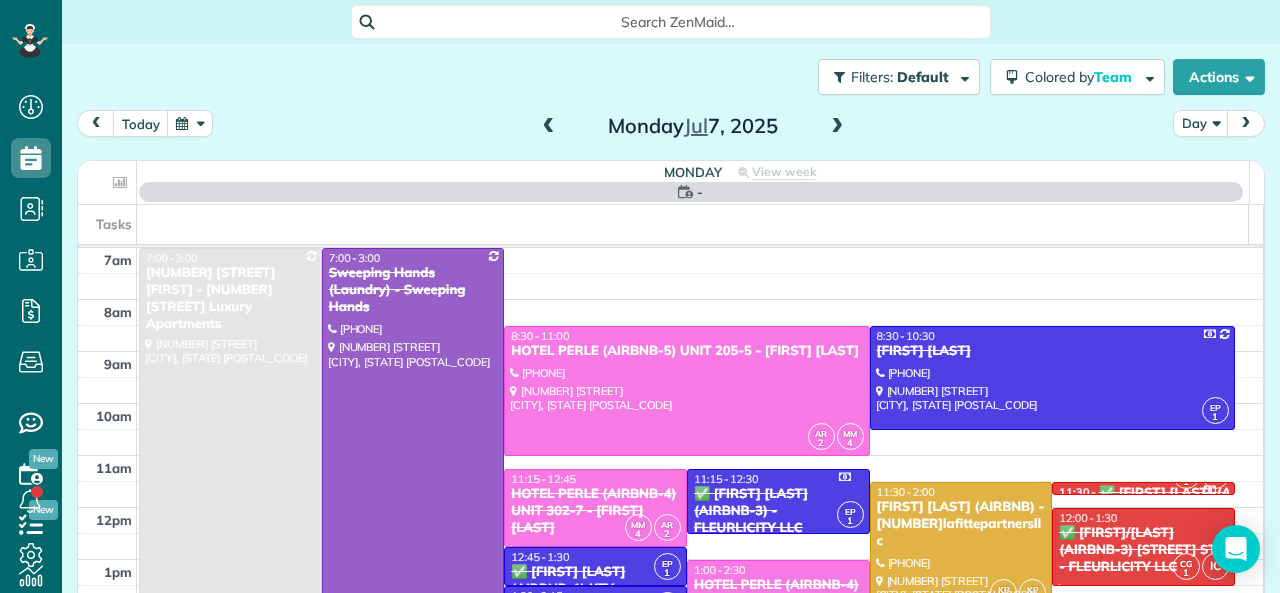 click at bounding box center (549, 127) 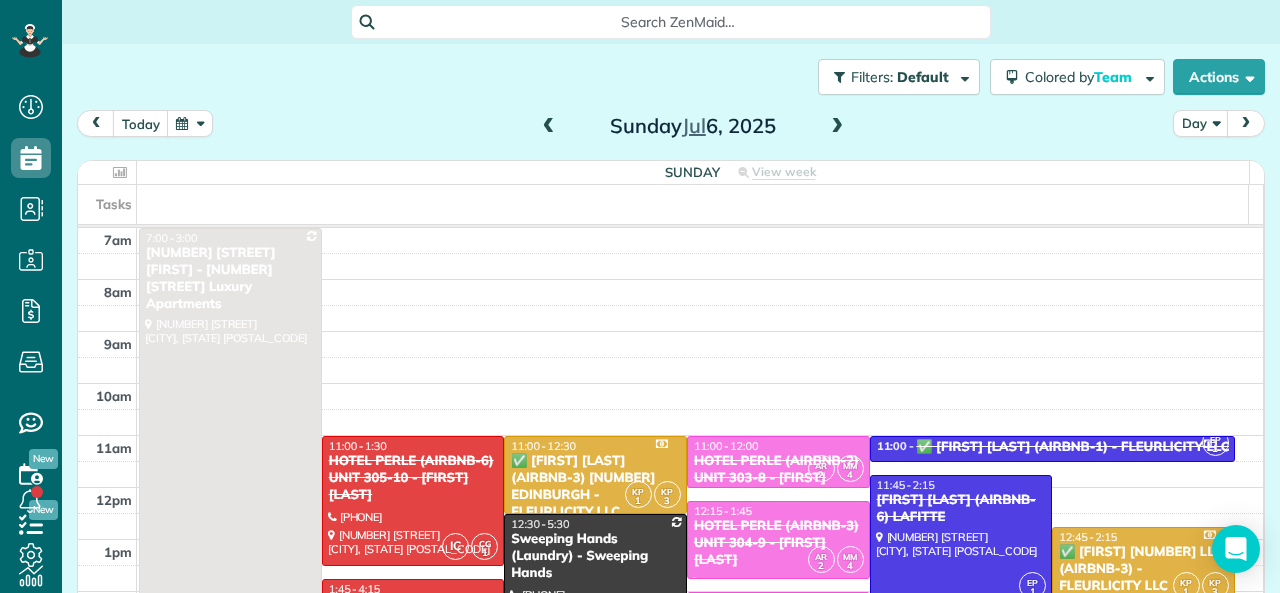 scroll, scrollTop: 26, scrollLeft: 0, axis: vertical 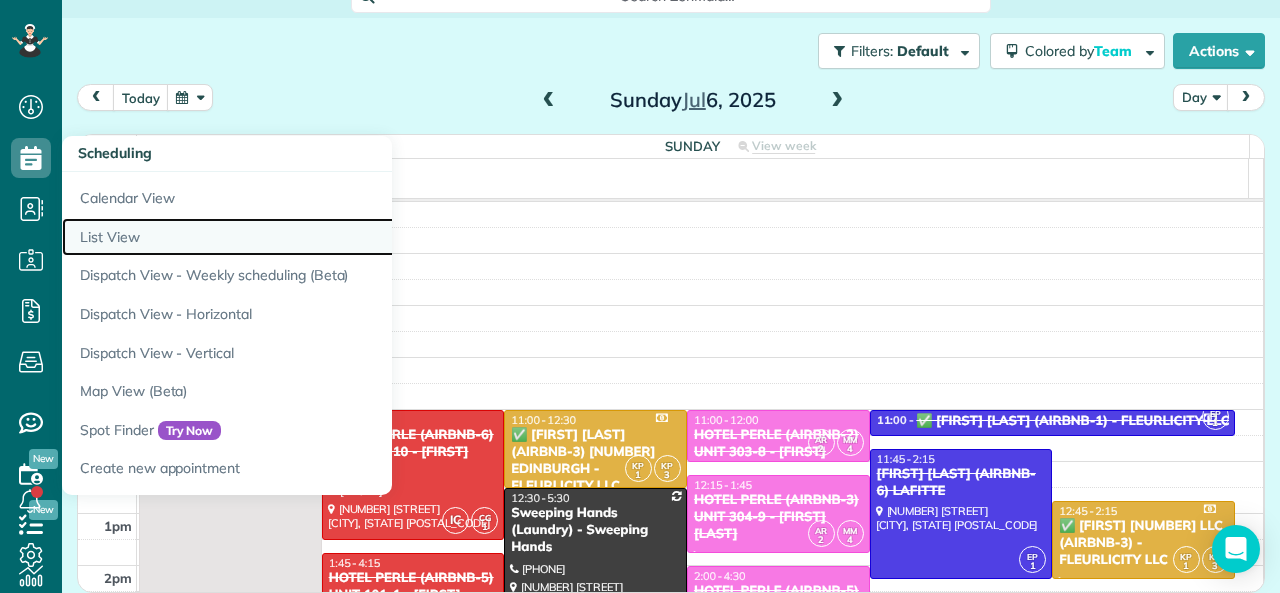 click on "List View" at bounding box center [312, 237] 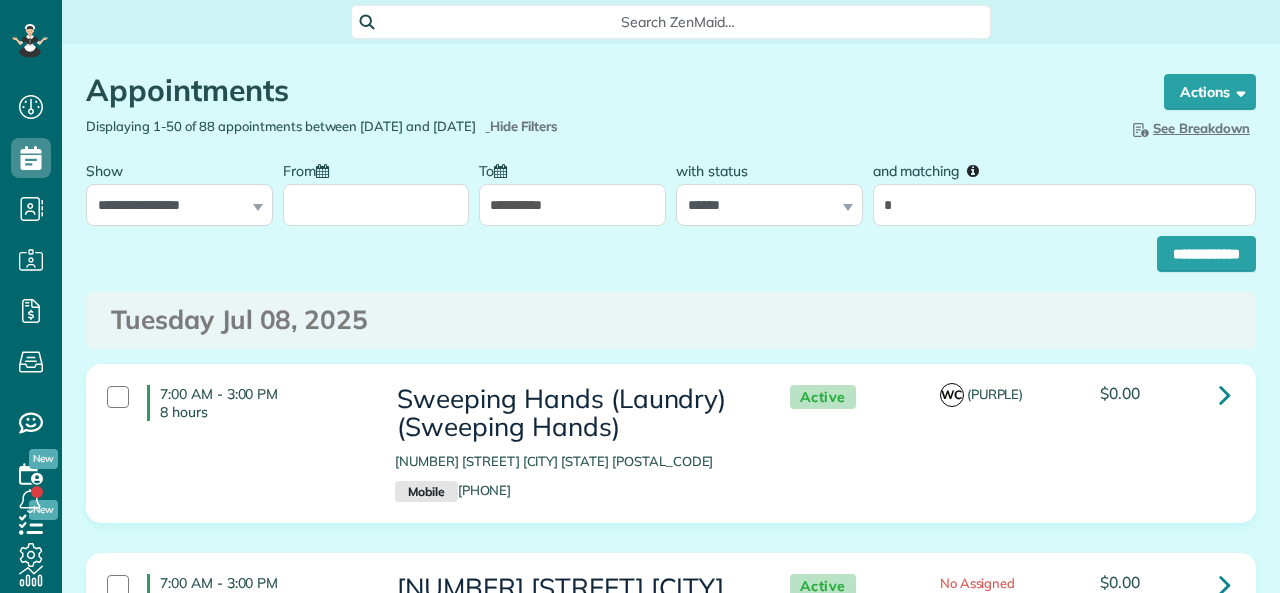scroll, scrollTop: 0, scrollLeft: 0, axis: both 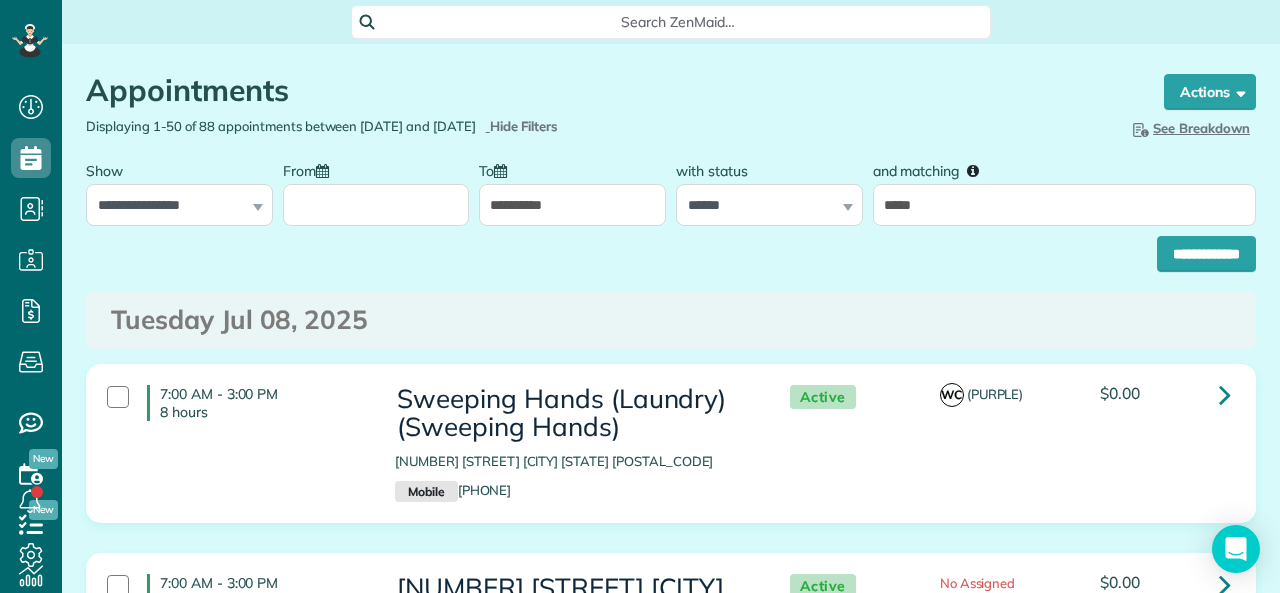 type on "******" 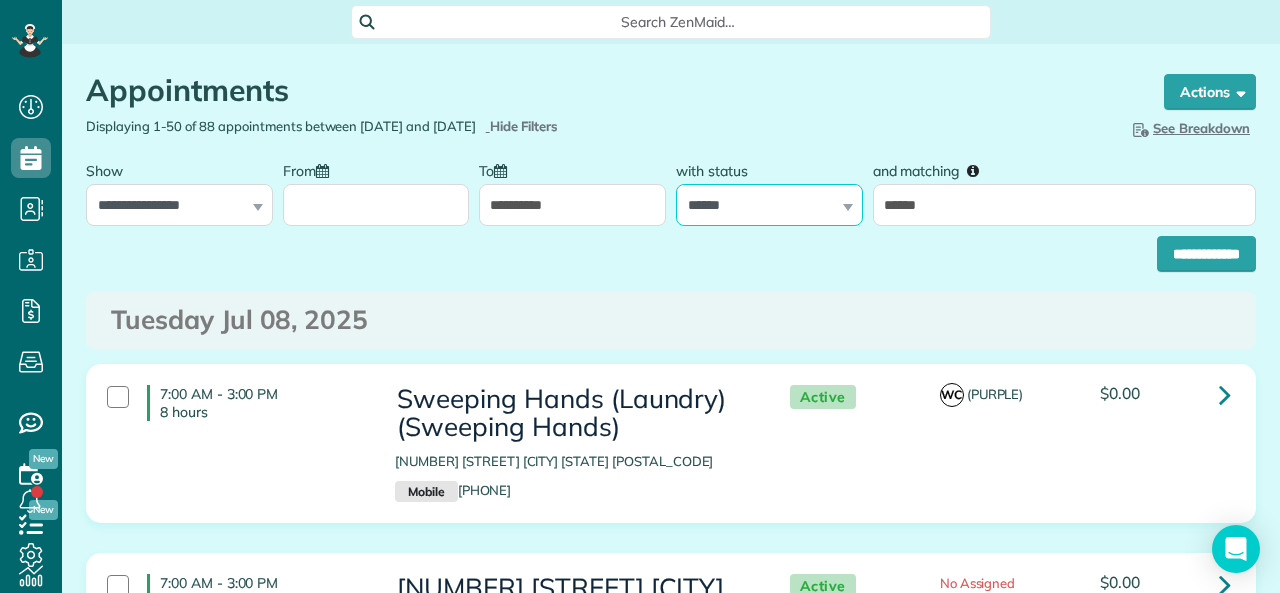 click on "**********" at bounding box center [769, 205] 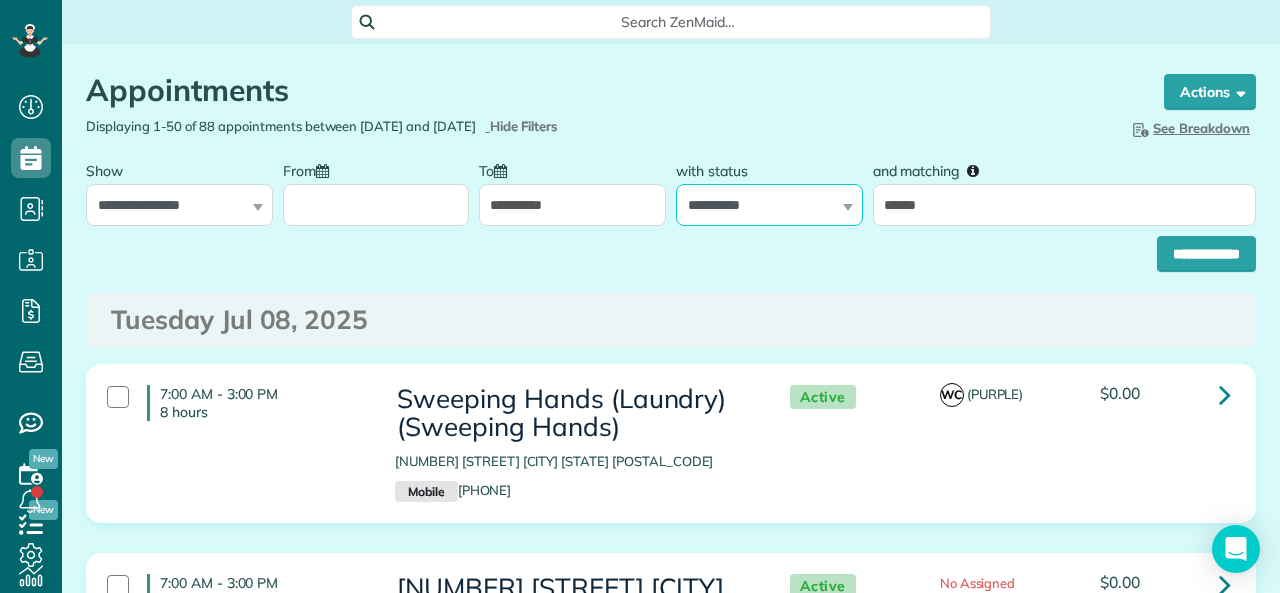 click on "**********" at bounding box center (769, 205) 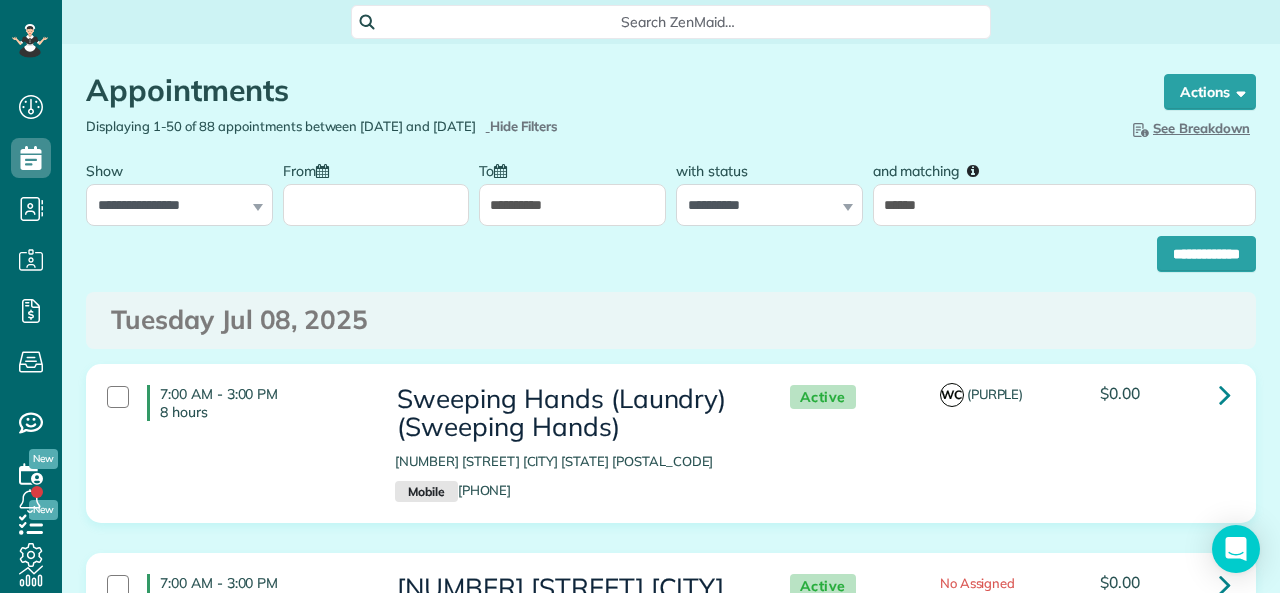 click on "**********" at bounding box center [572, 205] 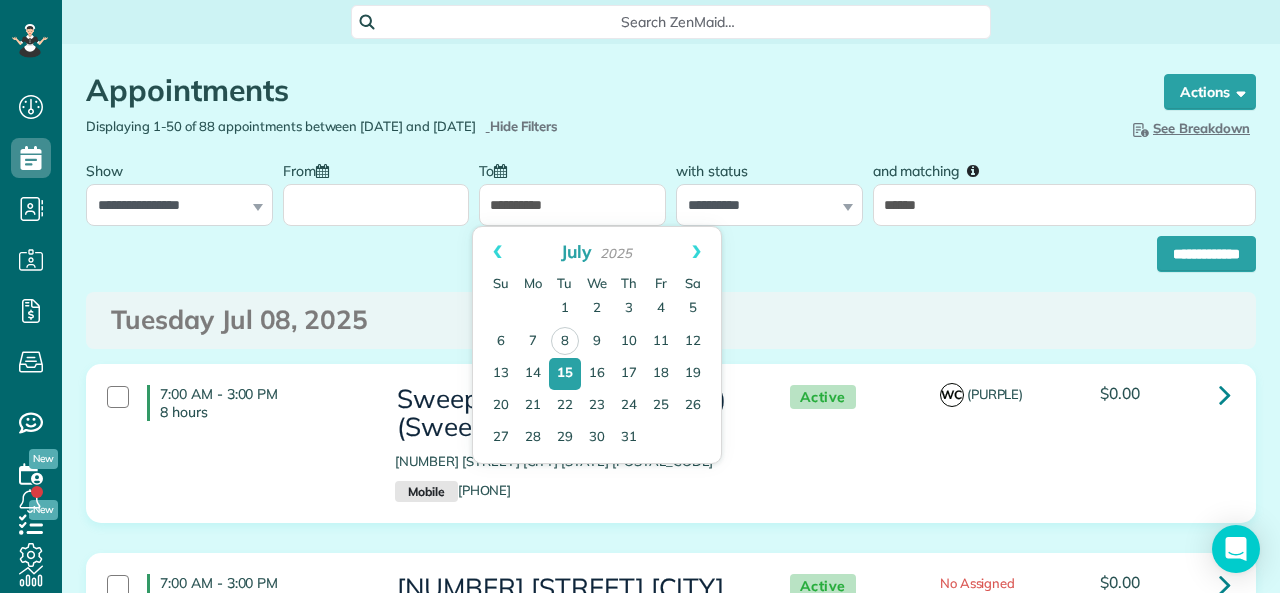 click on "**********" at bounding box center [572, 205] 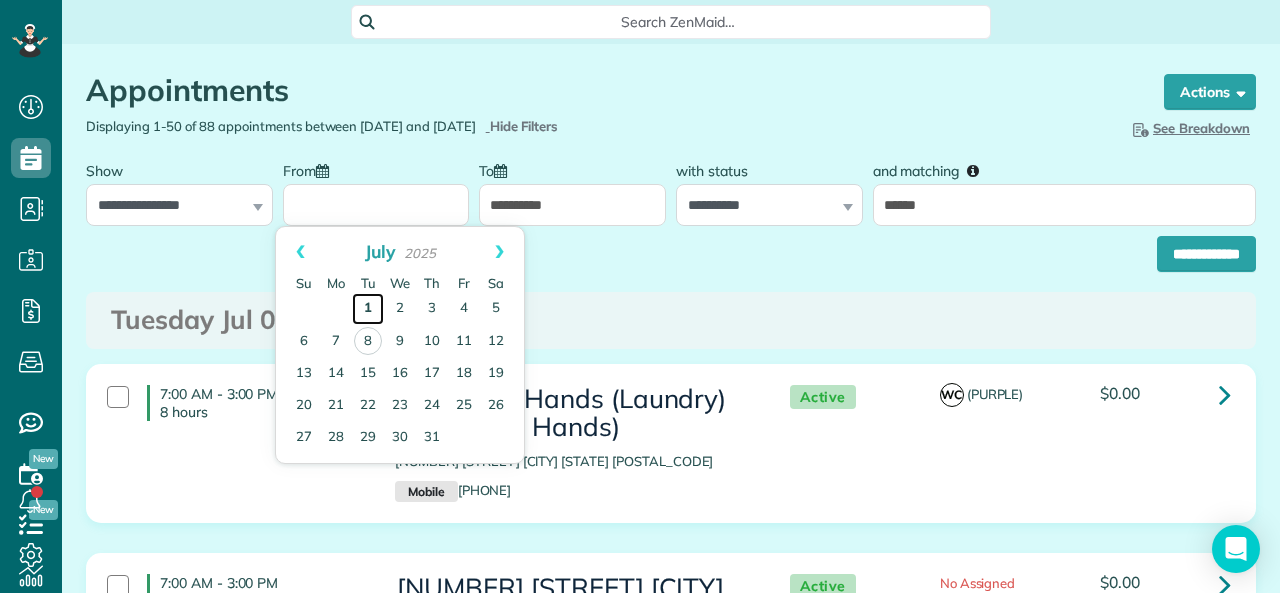 click on "1" at bounding box center [368, 309] 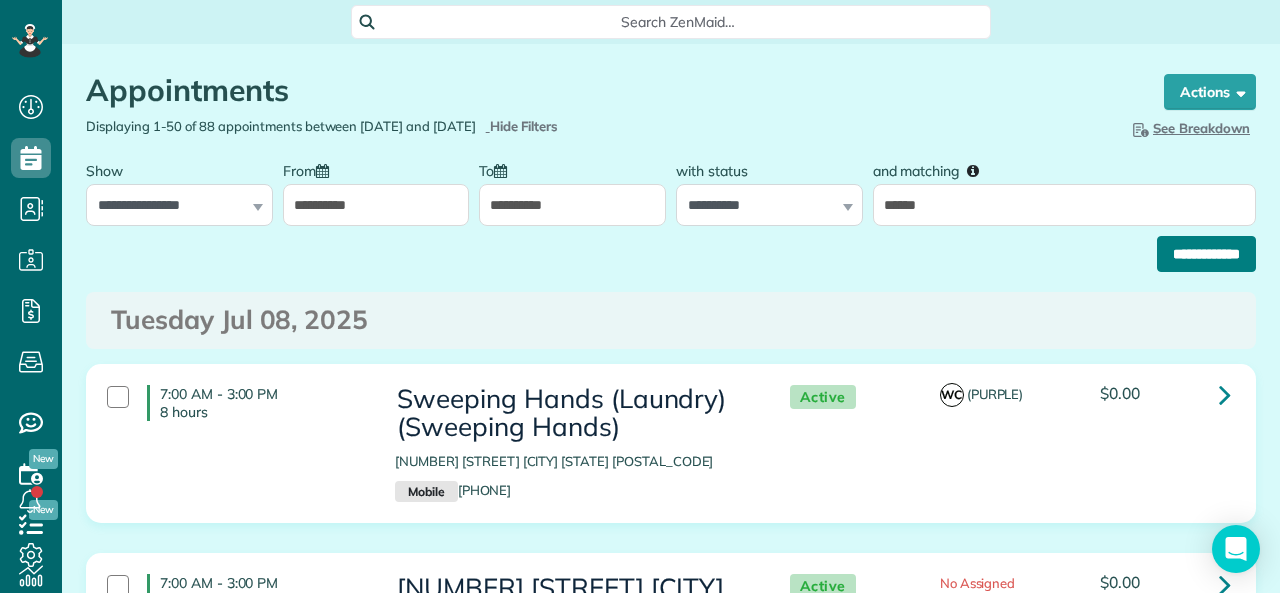 click on "**********" at bounding box center [1206, 254] 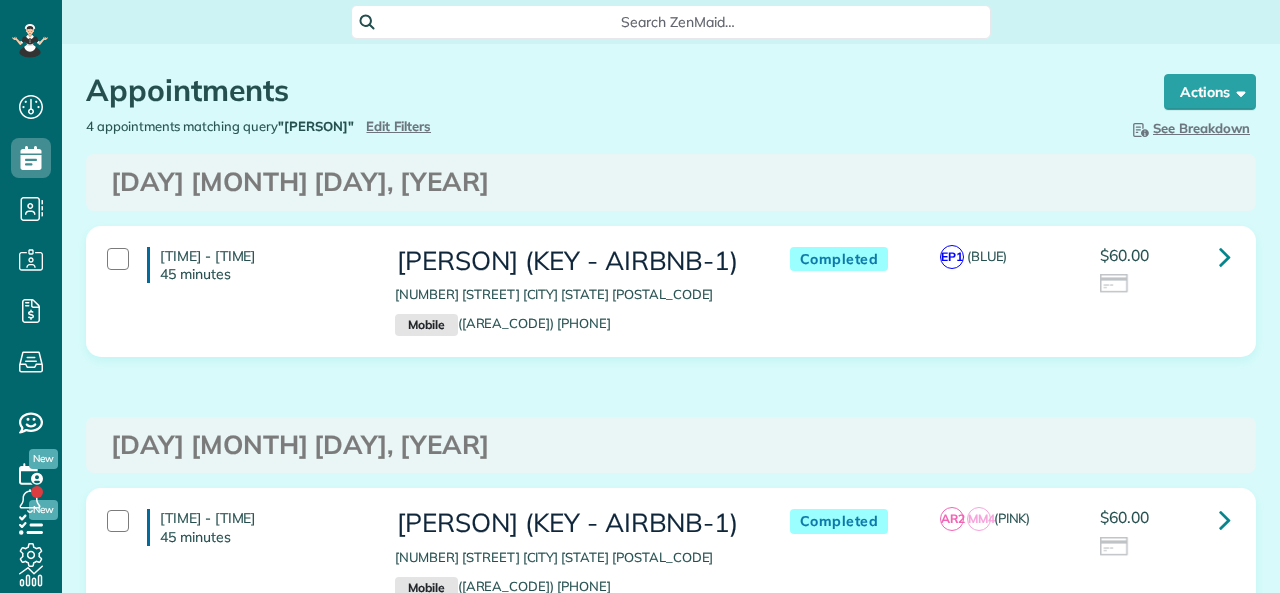 scroll, scrollTop: 0, scrollLeft: 0, axis: both 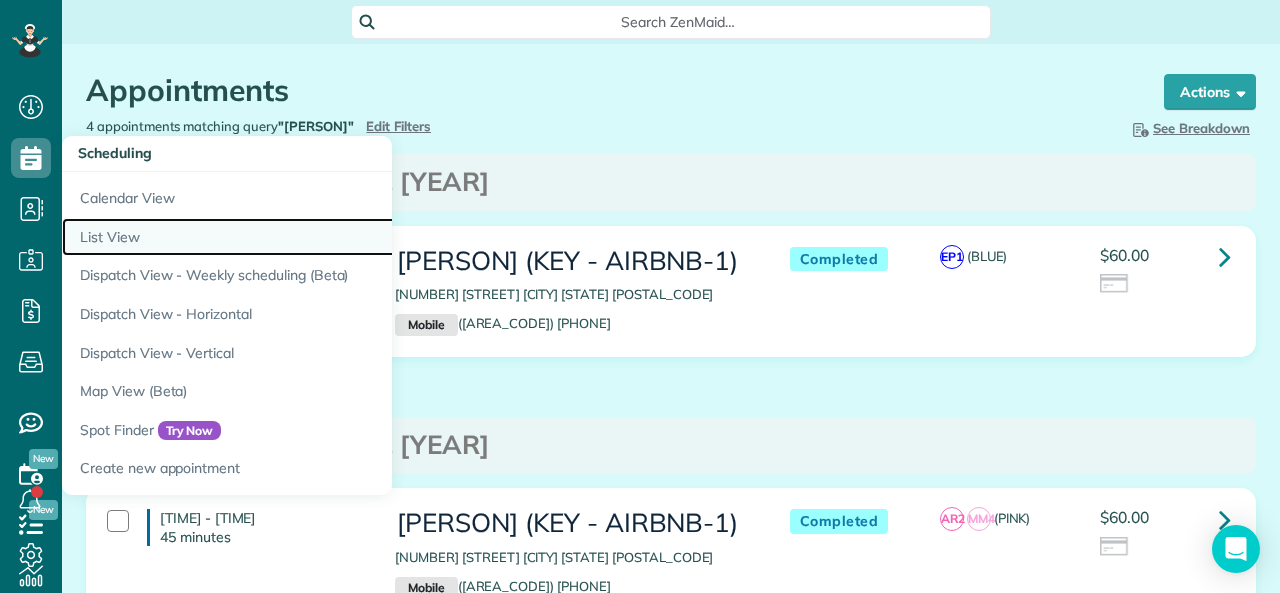 click on "List View" at bounding box center [312, 237] 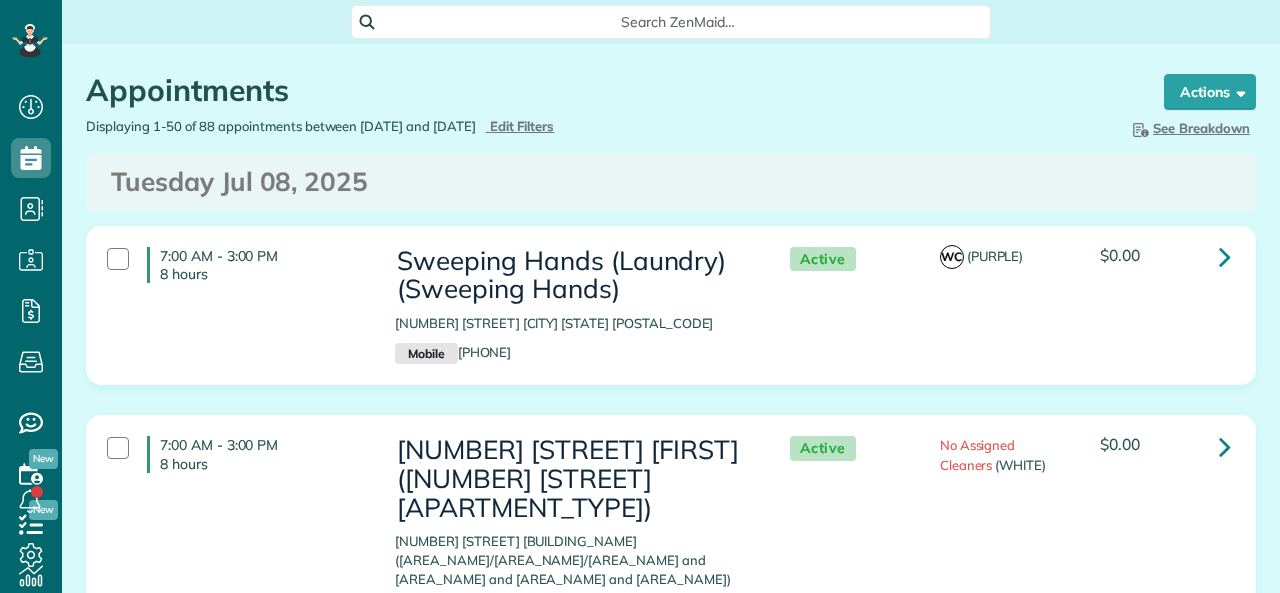 scroll, scrollTop: 0, scrollLeft: 0, axis: both 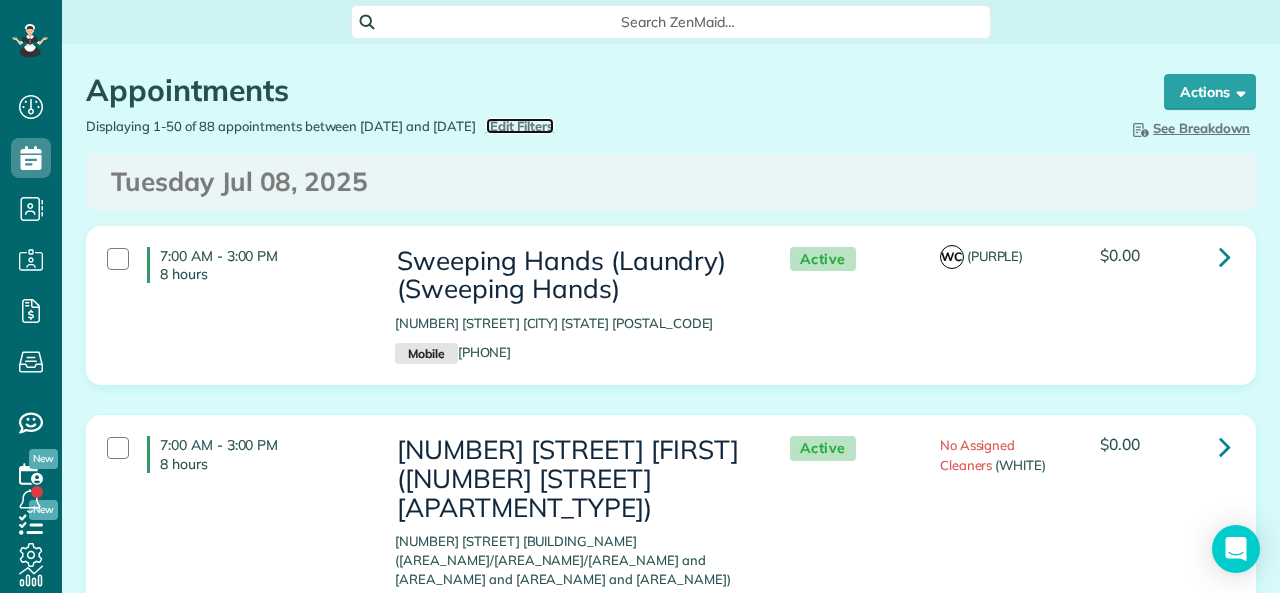 click on "Edit Filters" at bounding box center [522, 126] 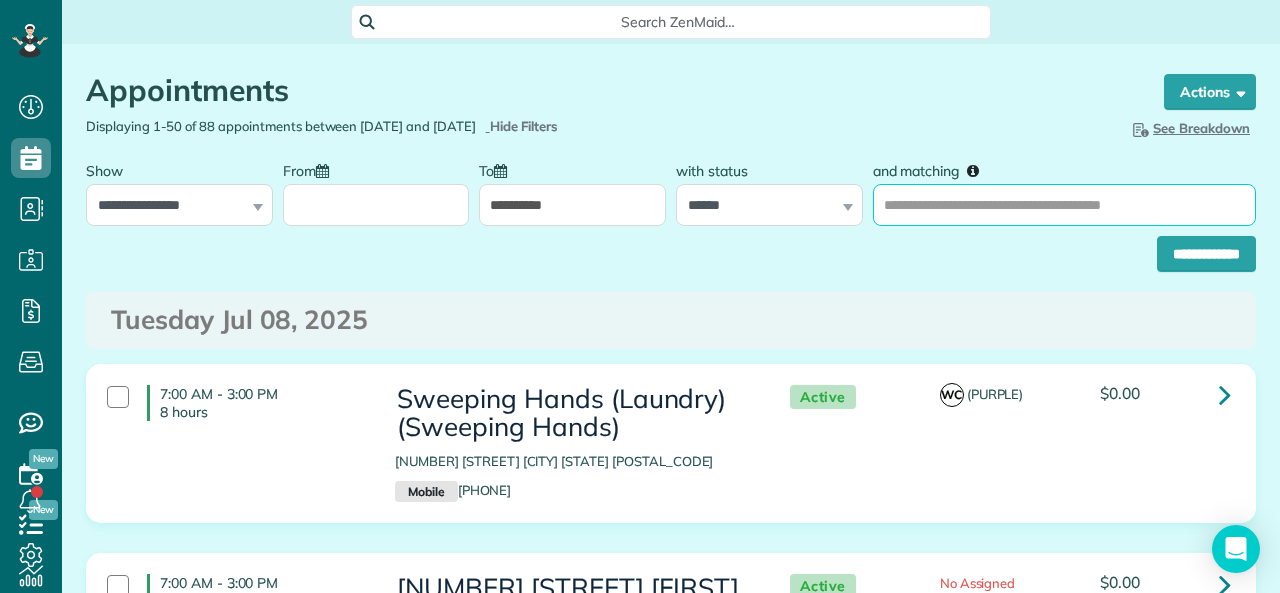 click on "and matching" at bounding box center [1064, 205] 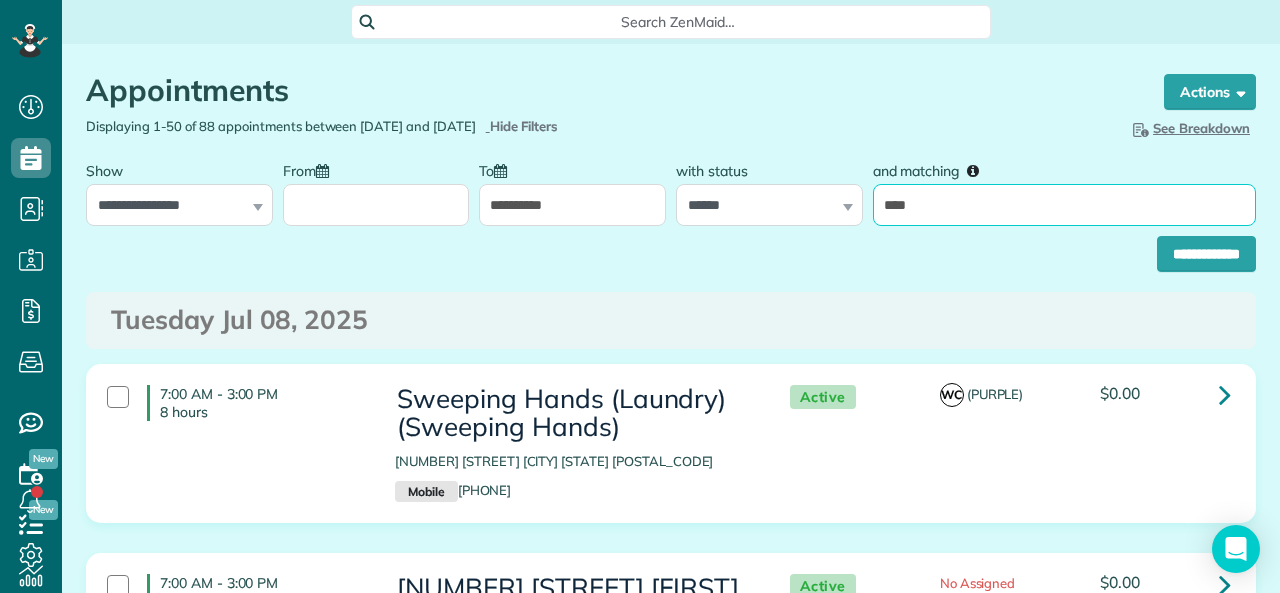 type on "**********" 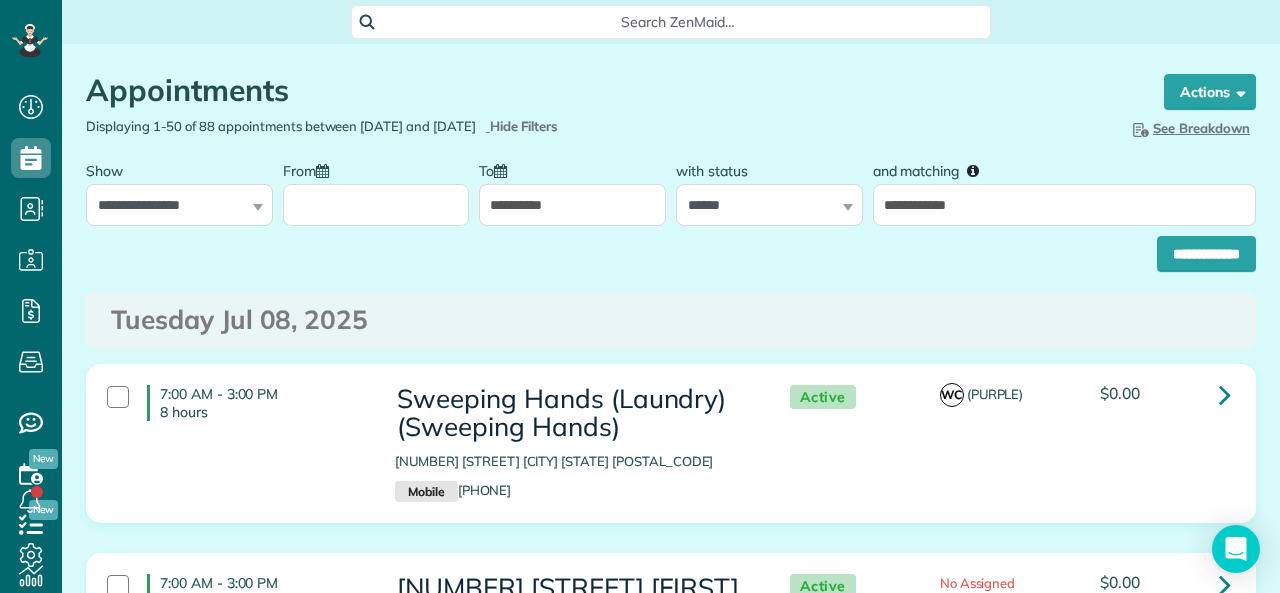 click on "From" at bounding box center [376, 205] 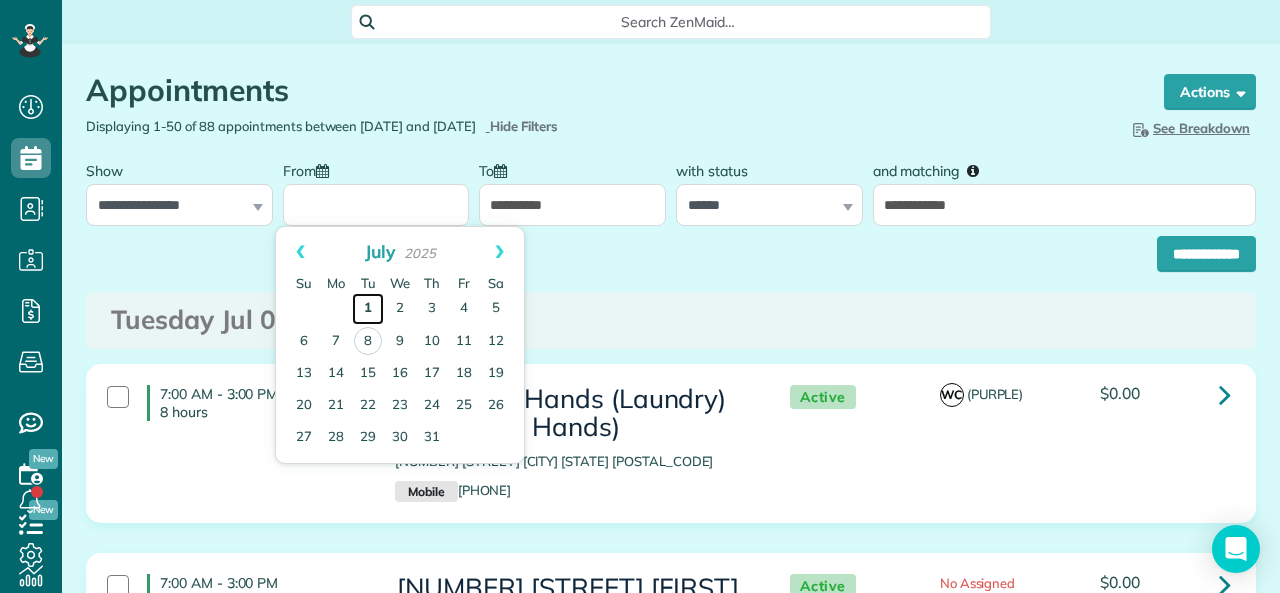 click on "1" at bounding box center (368, 309) 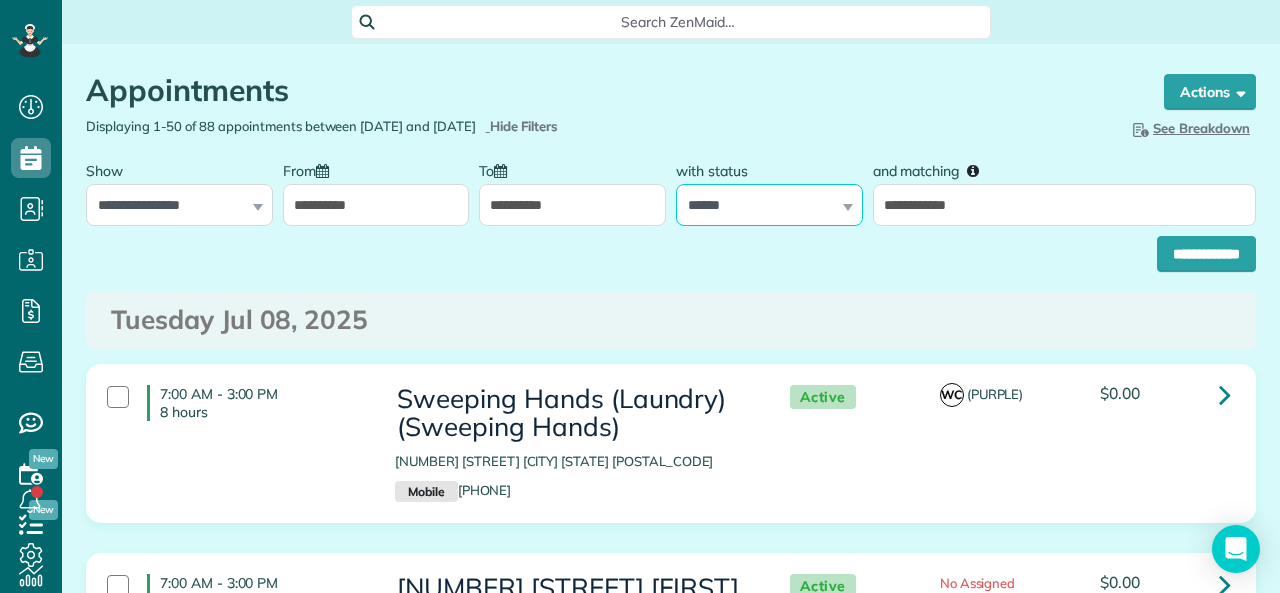 click on "**********" at bounding box center (769, 205) 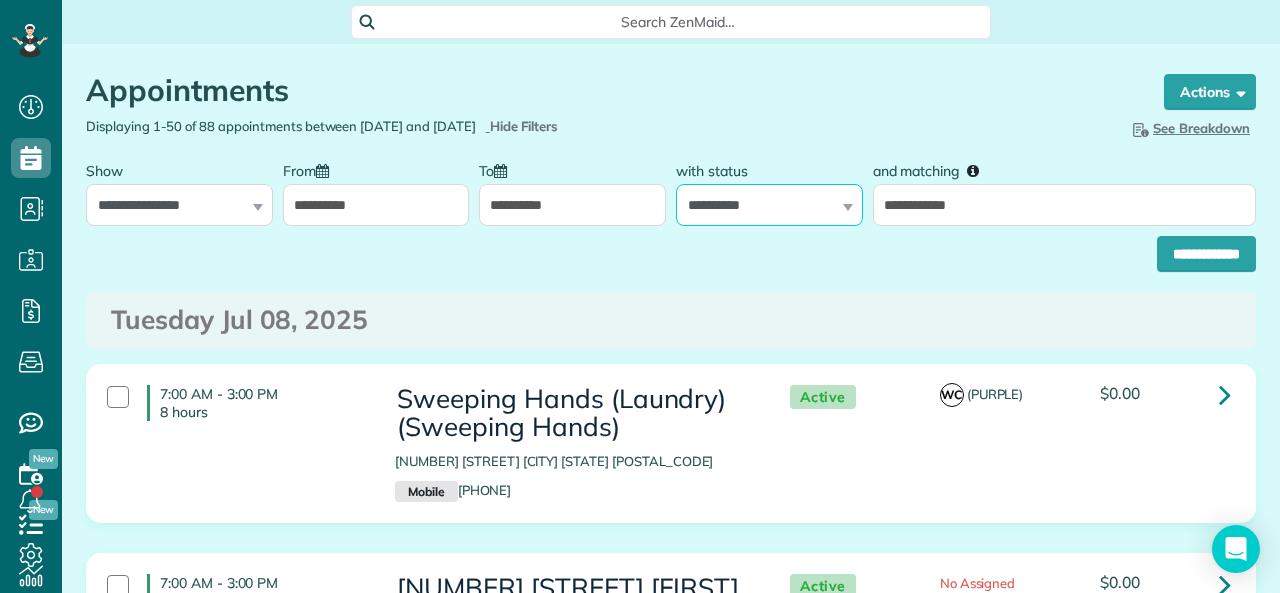 click on "**********" at bounding box center [769, 205] 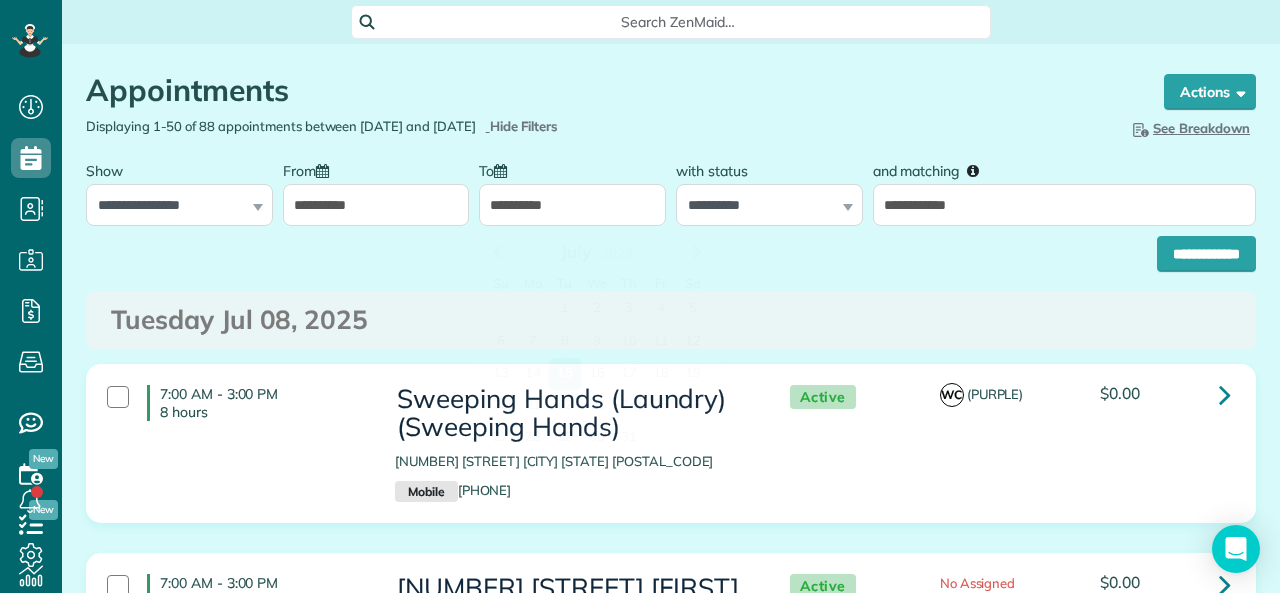 click on "**********" at bounding box center [572, 205] 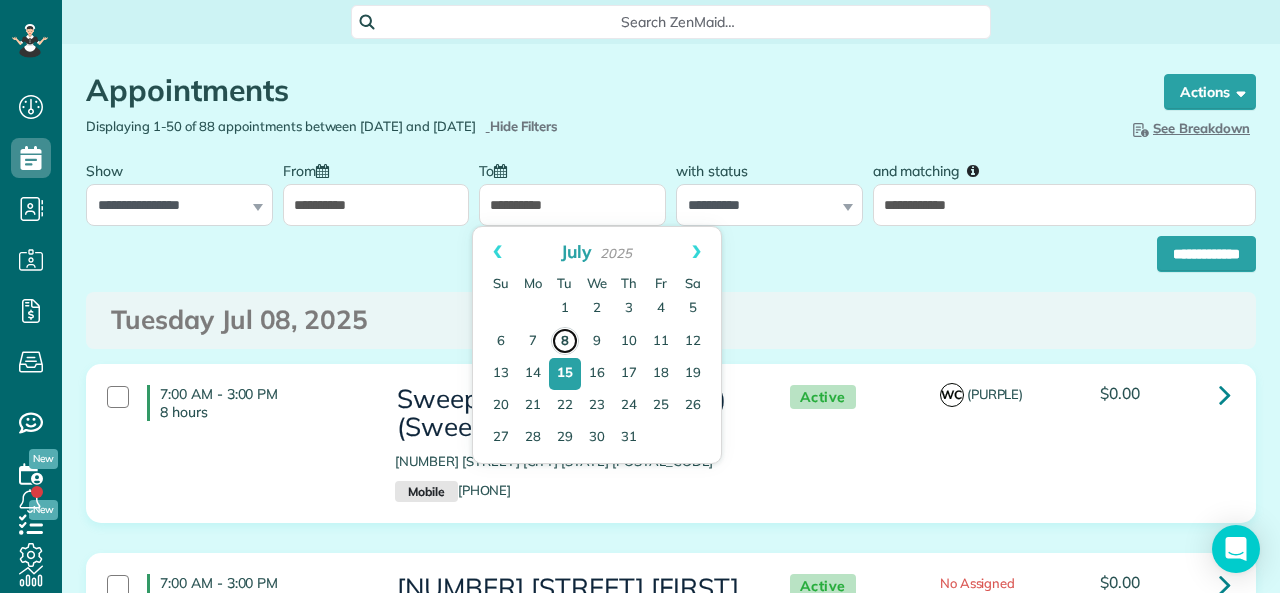click on "8" at bounding box center (565, 341) 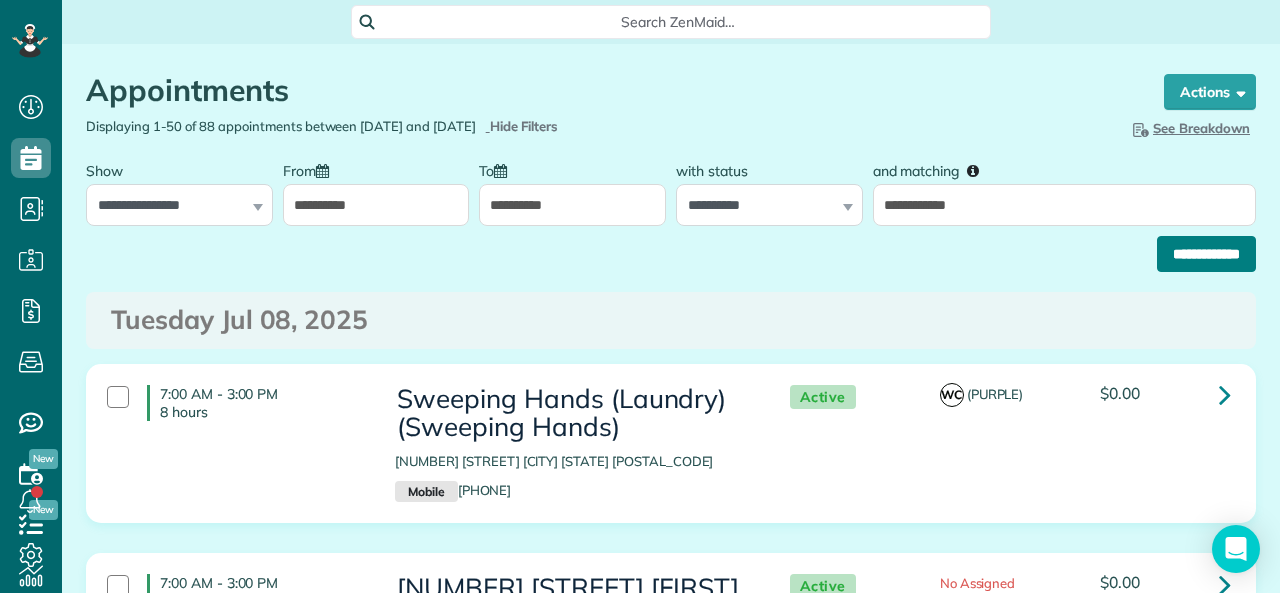 click on "**********" at bounding box center (1206, 254) 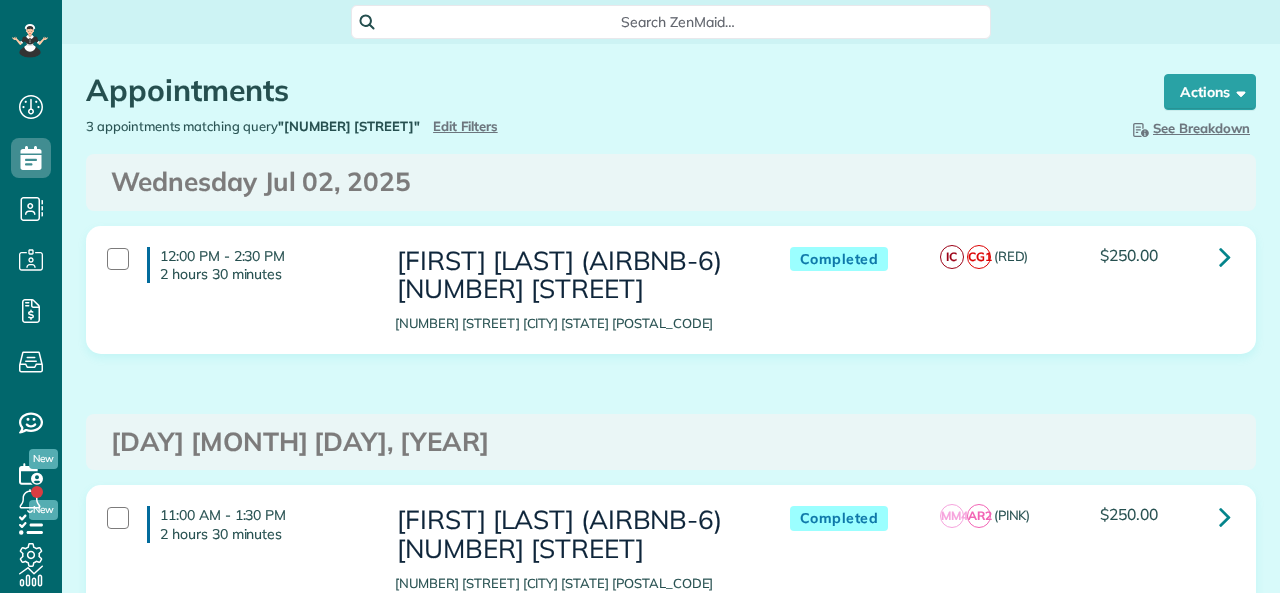 scroll, scrollTop: 0, scrollLeft: 0, axis: both 